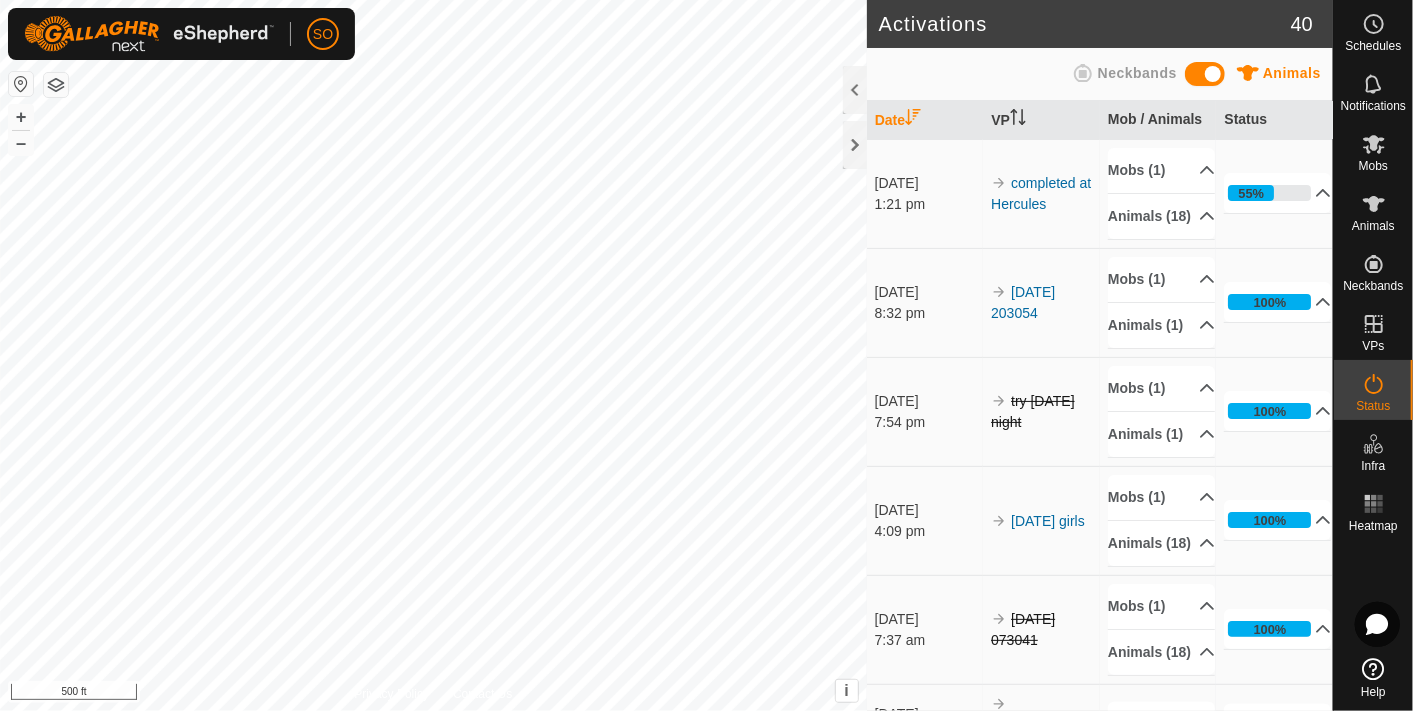 scroll, scrollTop: 0, scrollLeft: 0, axis: both 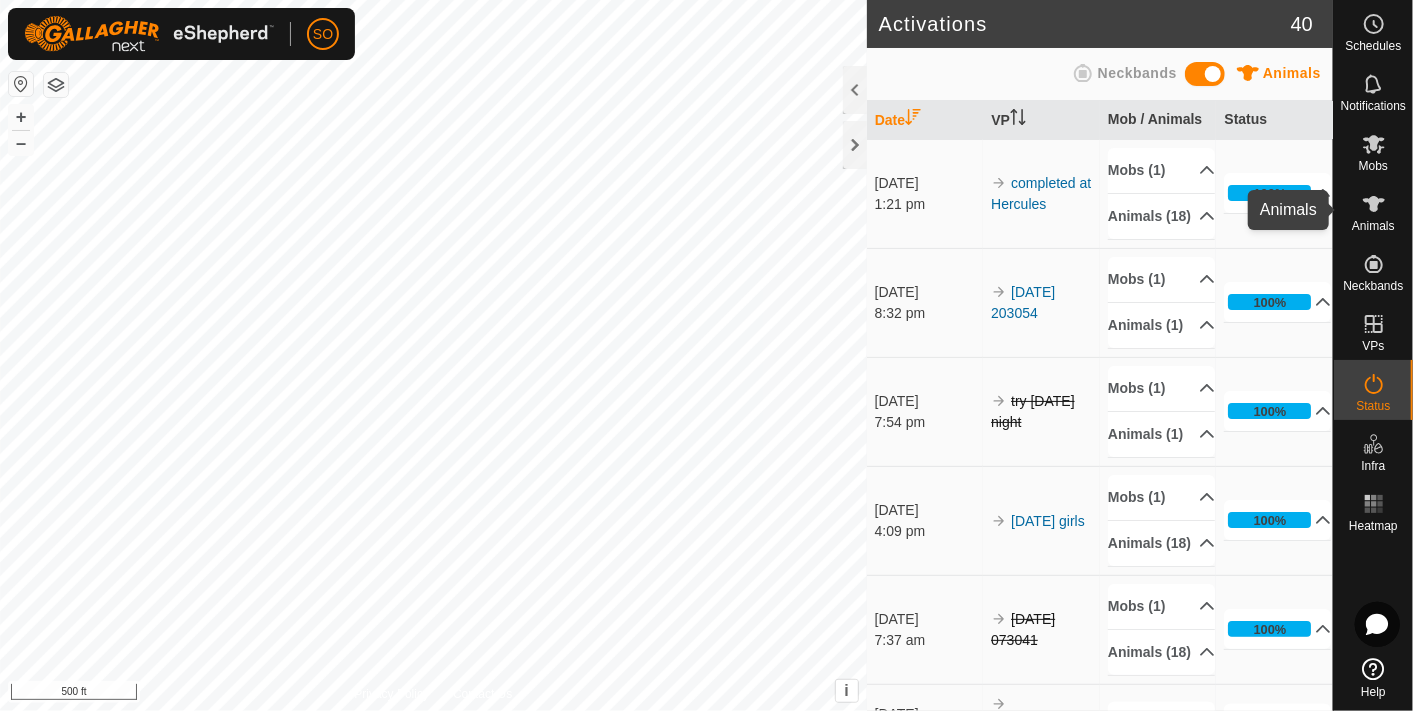 click 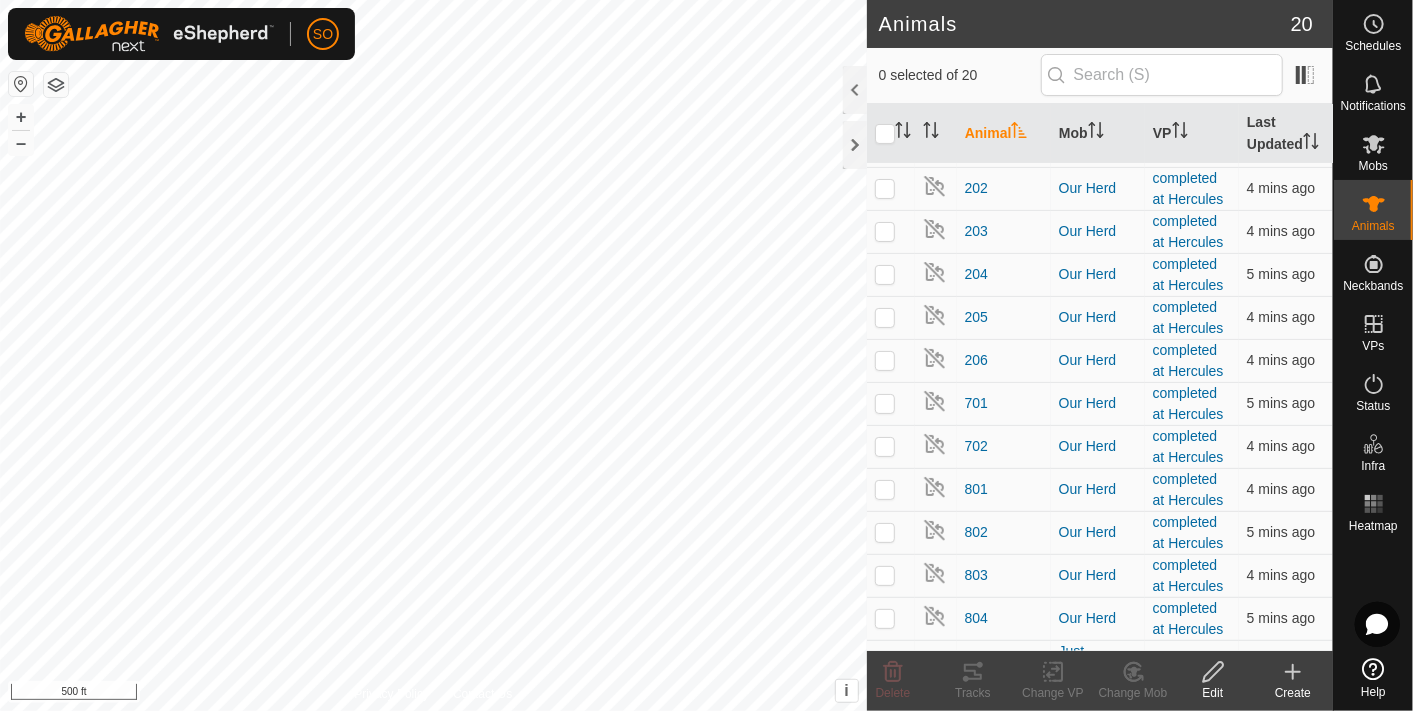 scroll, scrollTop: 366, scrollLeft: 0, axis: vertical 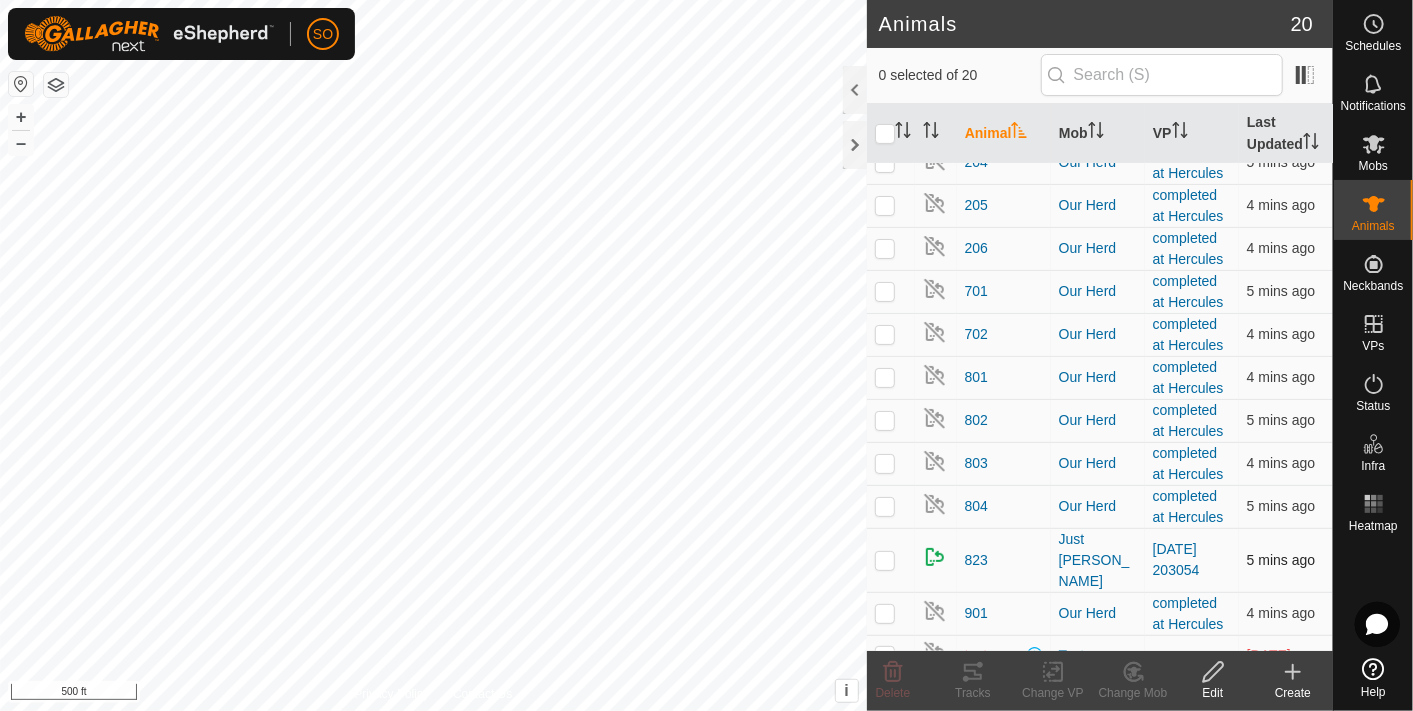click at bounding box center [885, 560] 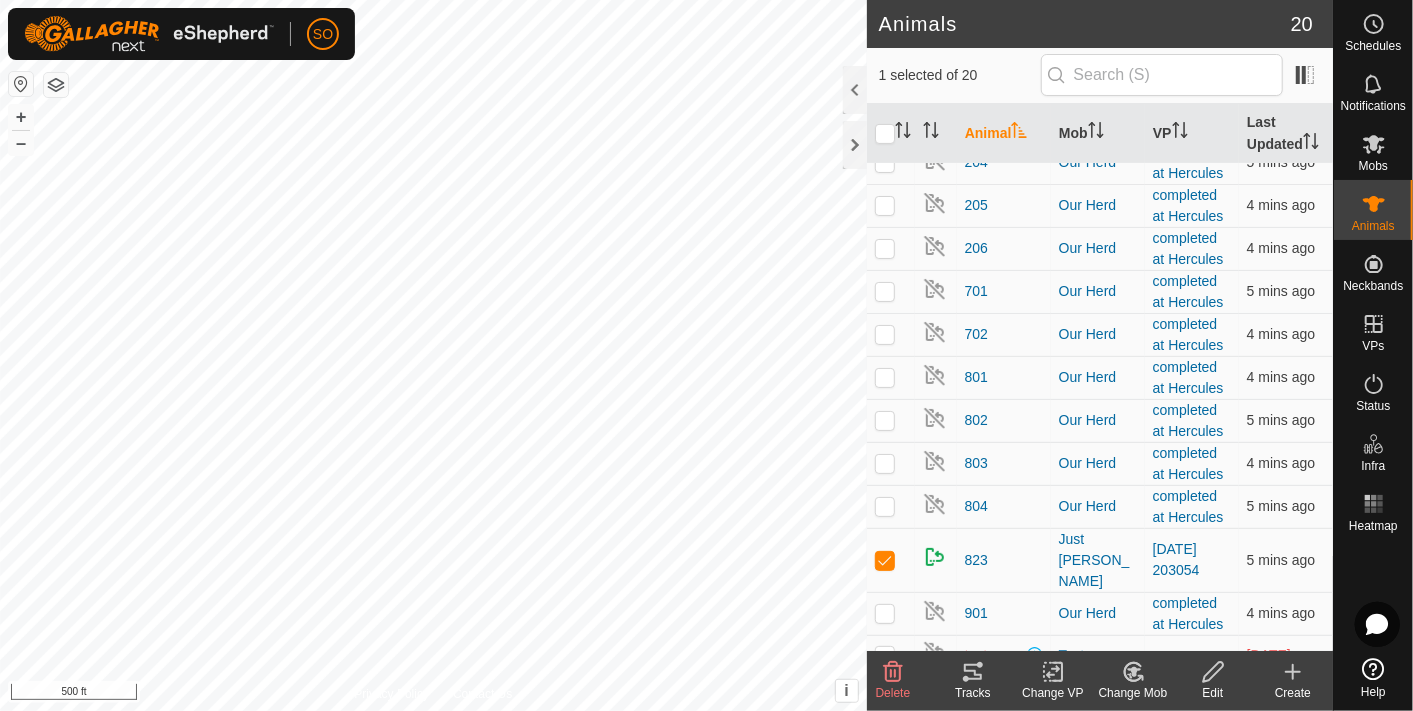 click 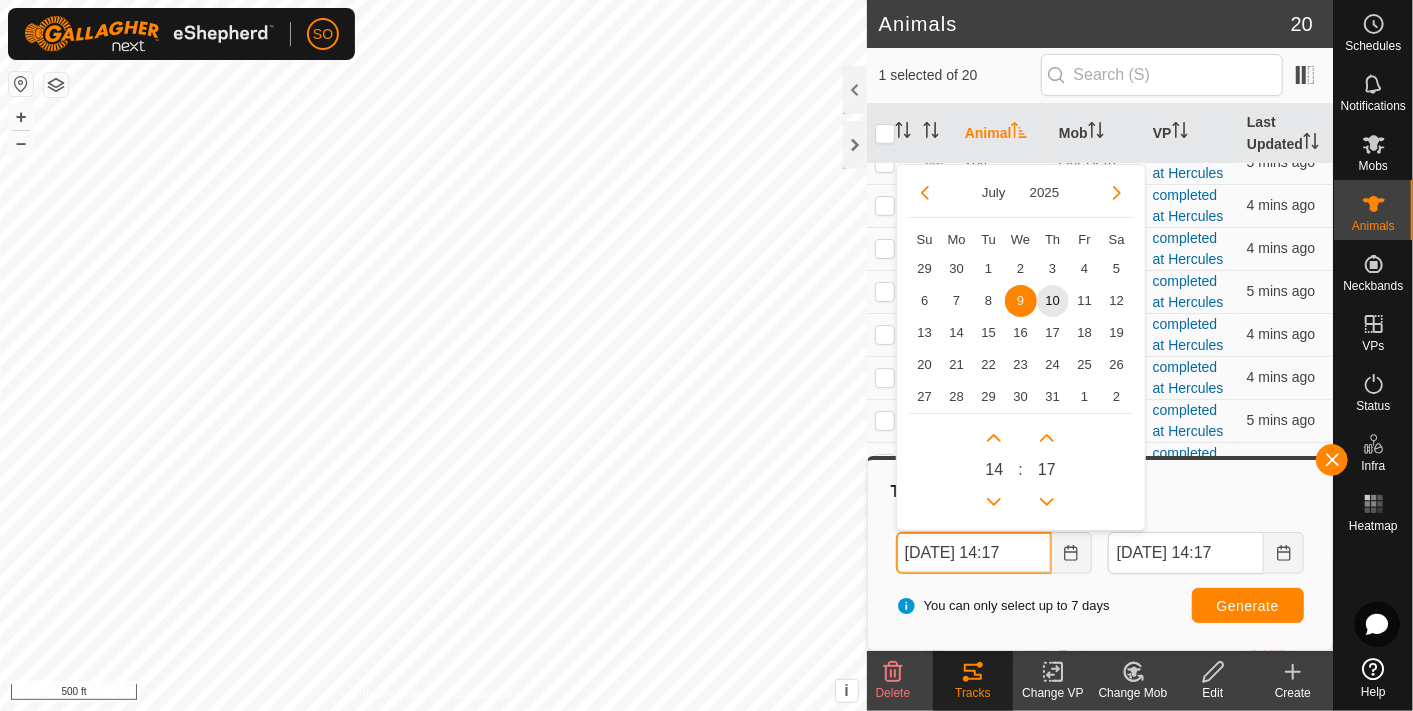 click on "09 Jul, 2025 14:17" at bounding box center (974, 553) 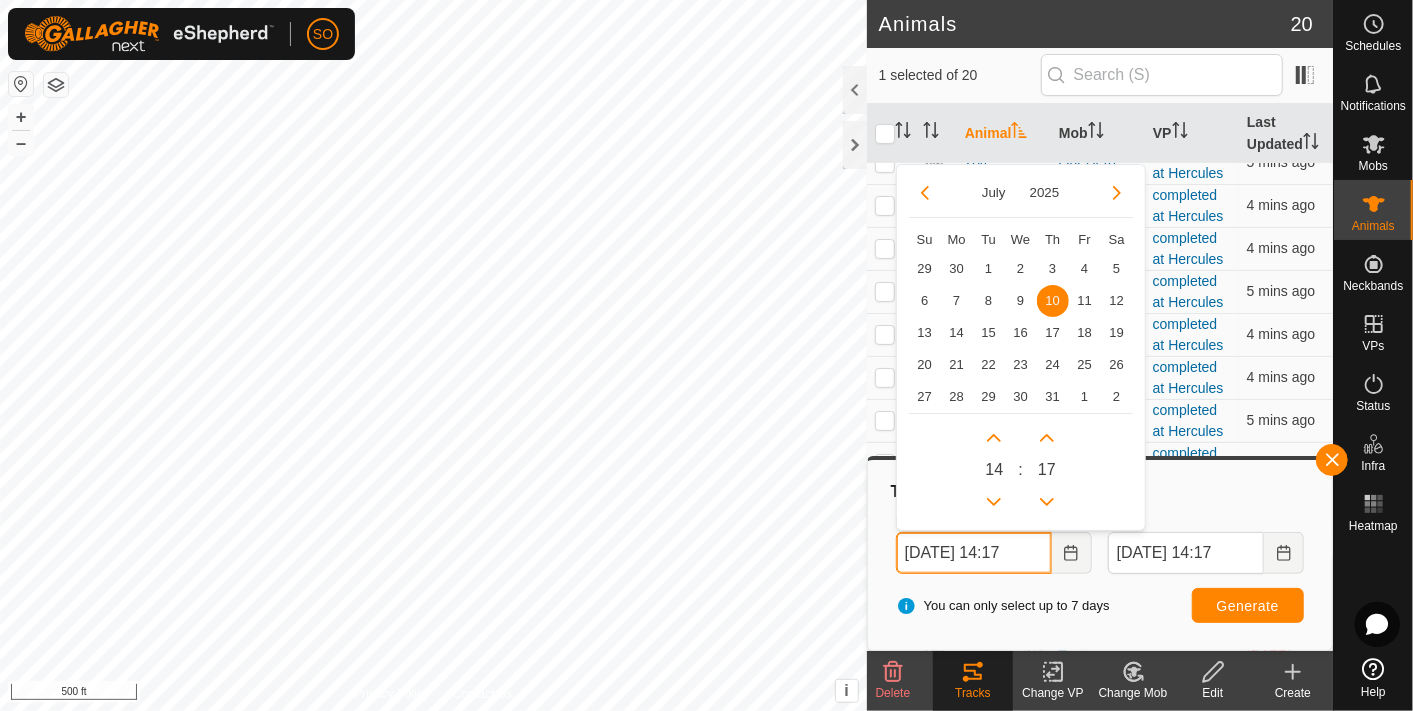 click on "10 Jul, 2025 14:17" at bounding box center (974, 553) 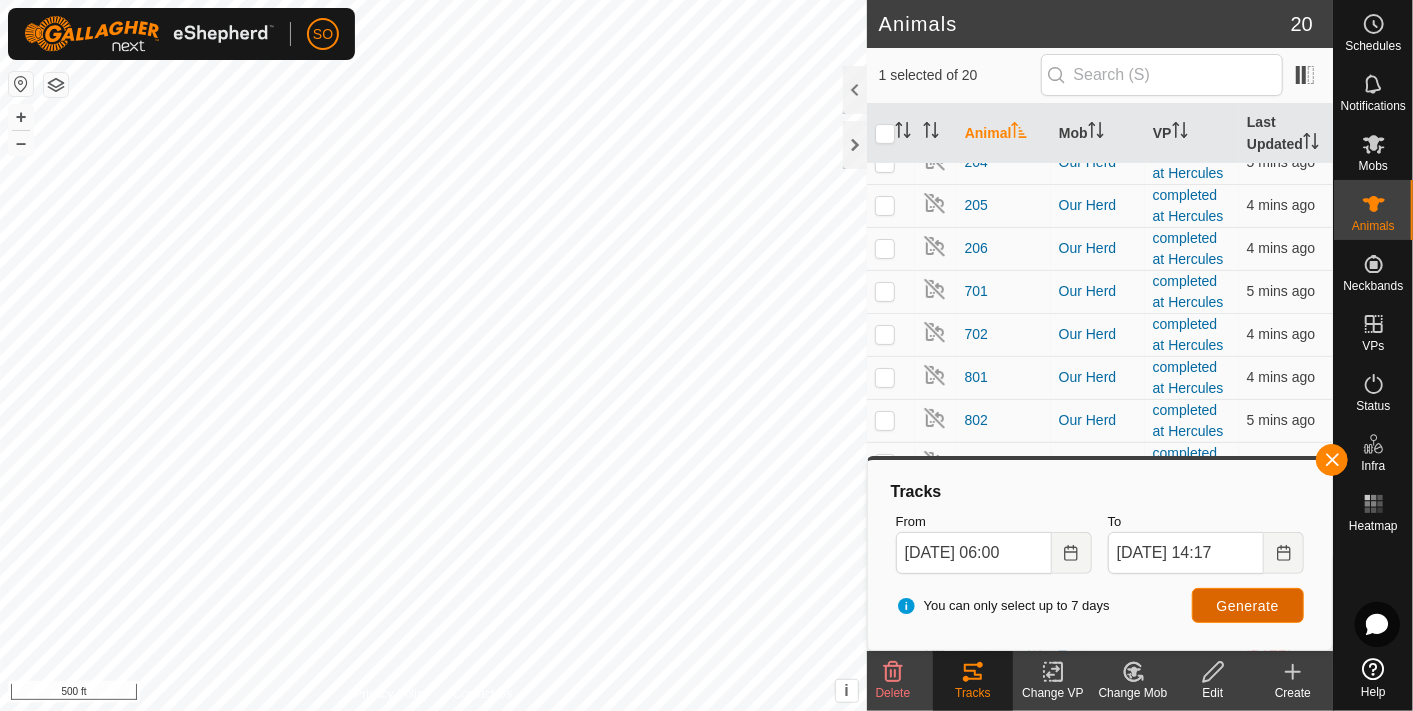 click on "Generate" at bounding box center (1248, 606) 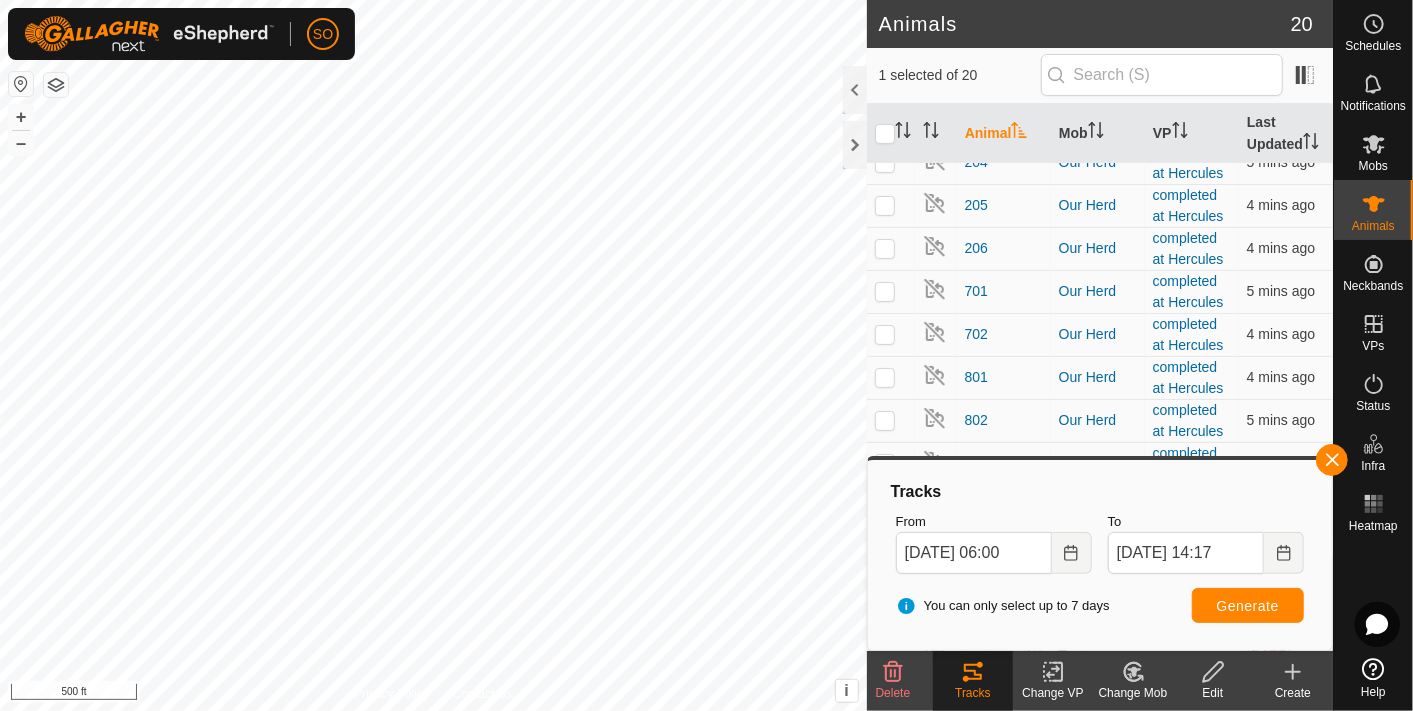 click on "From 10 Jul, 2025 06:00" at bounding box center (994, 543) 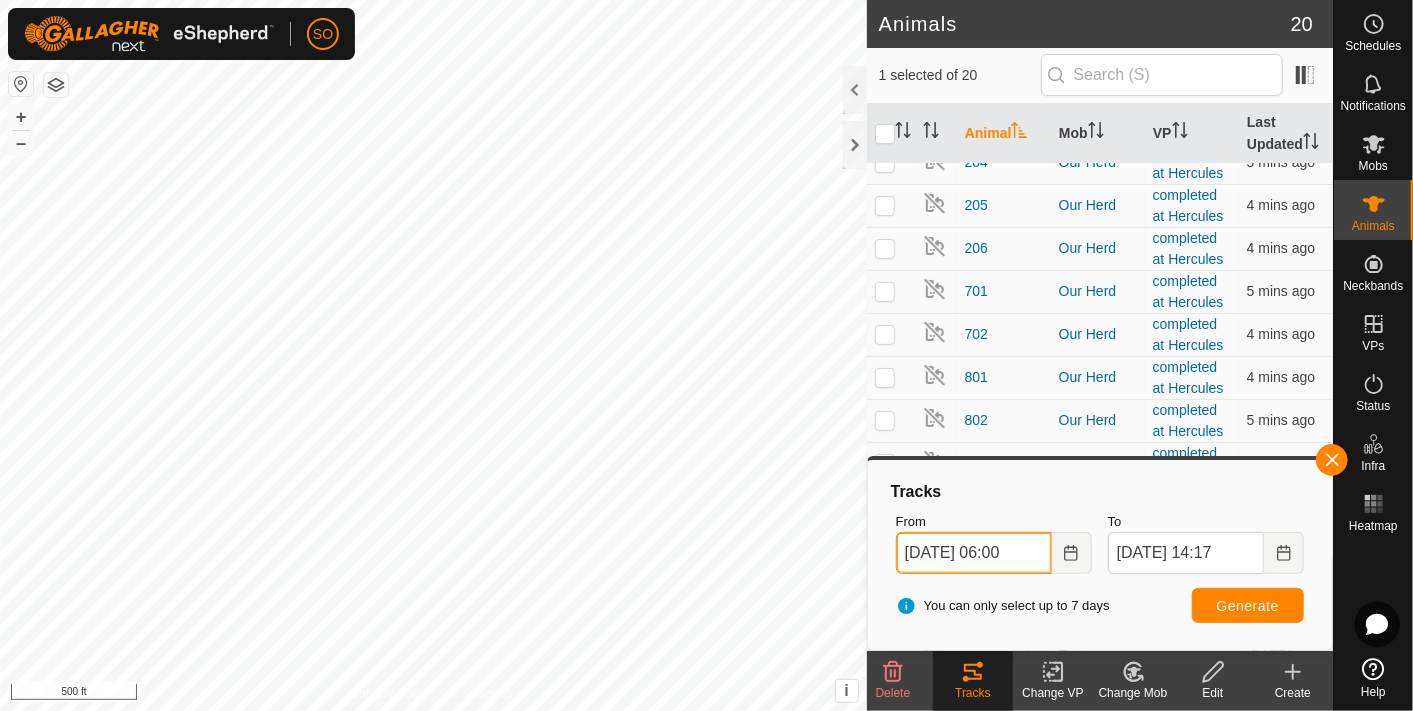 click on "10 Jul, 2025 06:00" at bounding box center (974, 553) 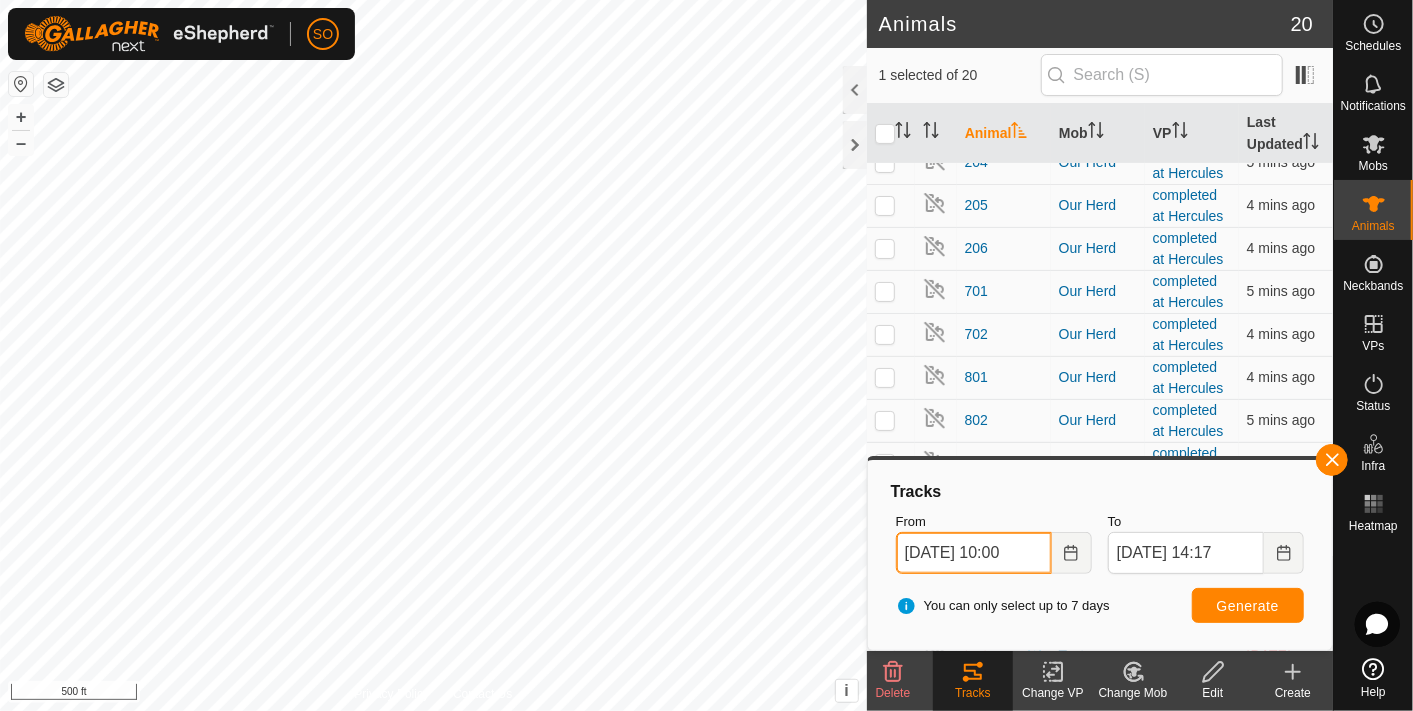 type on "10 Jul, 2025 10:00" 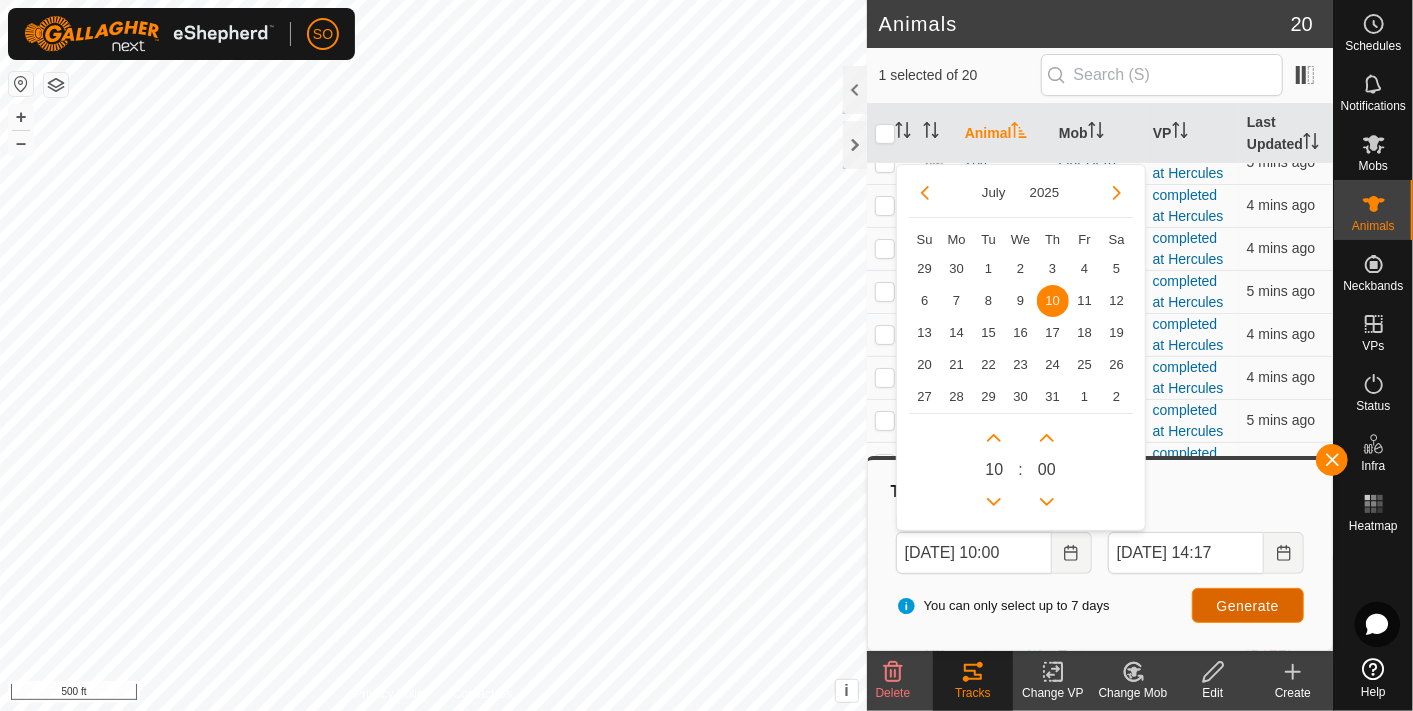 click on "Generate" at bounding box center [1248, 606] 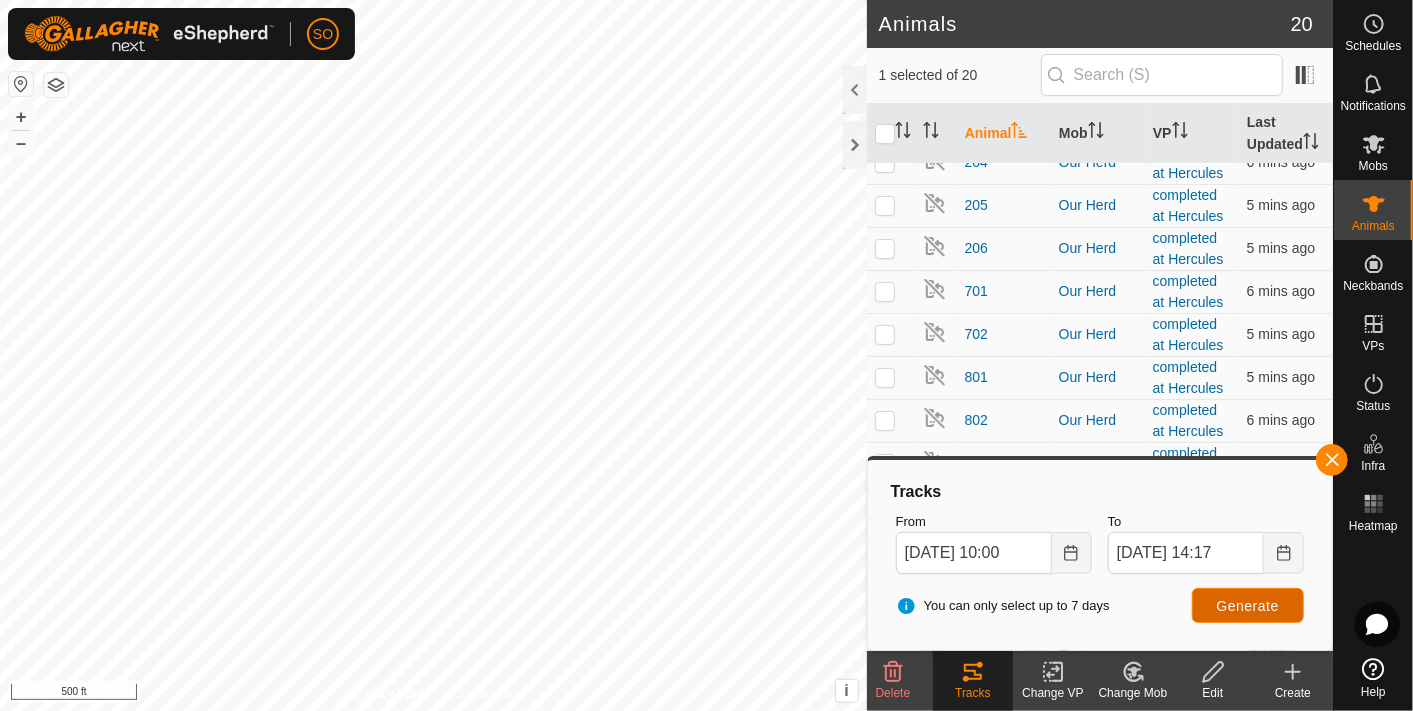 scroll, scrollTop: 0, scrollLeft: 0, axis: both 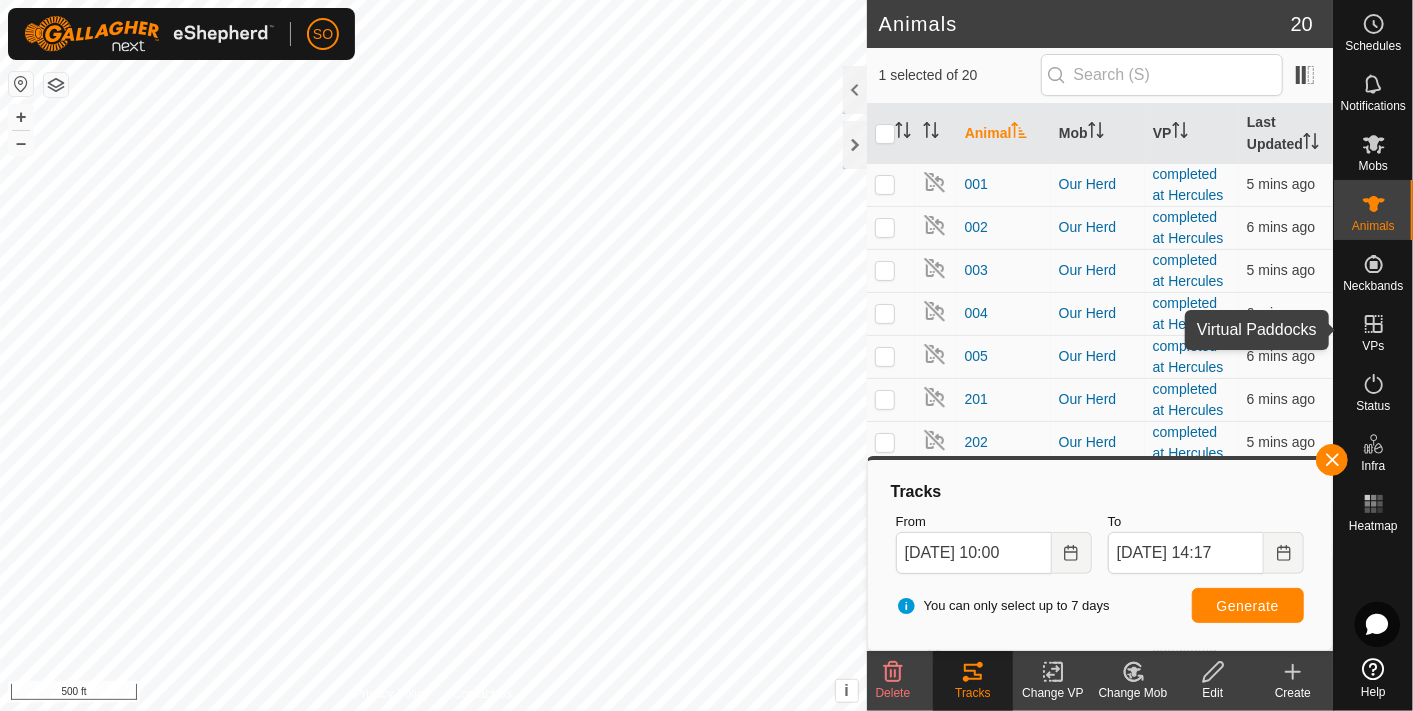 click 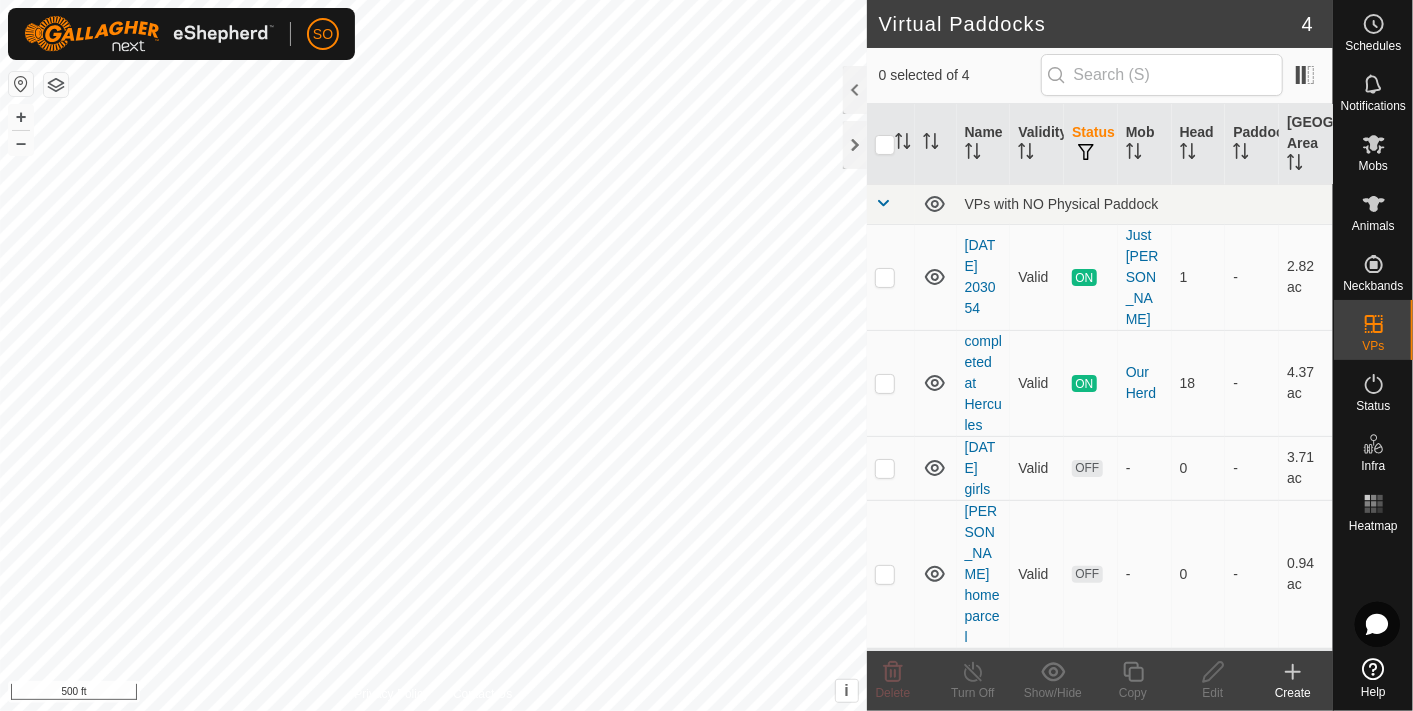 click at bounding box center (891, 468) 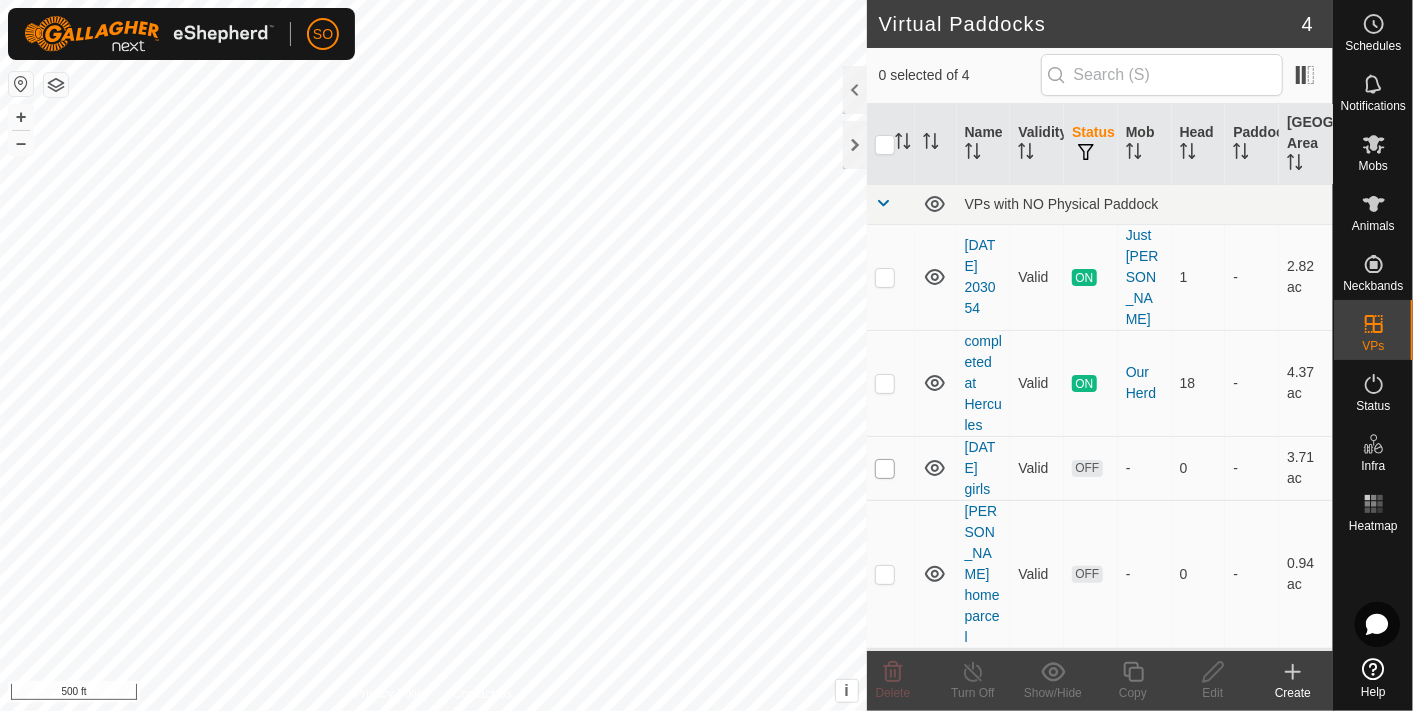 click at bounding box center (885, 469) 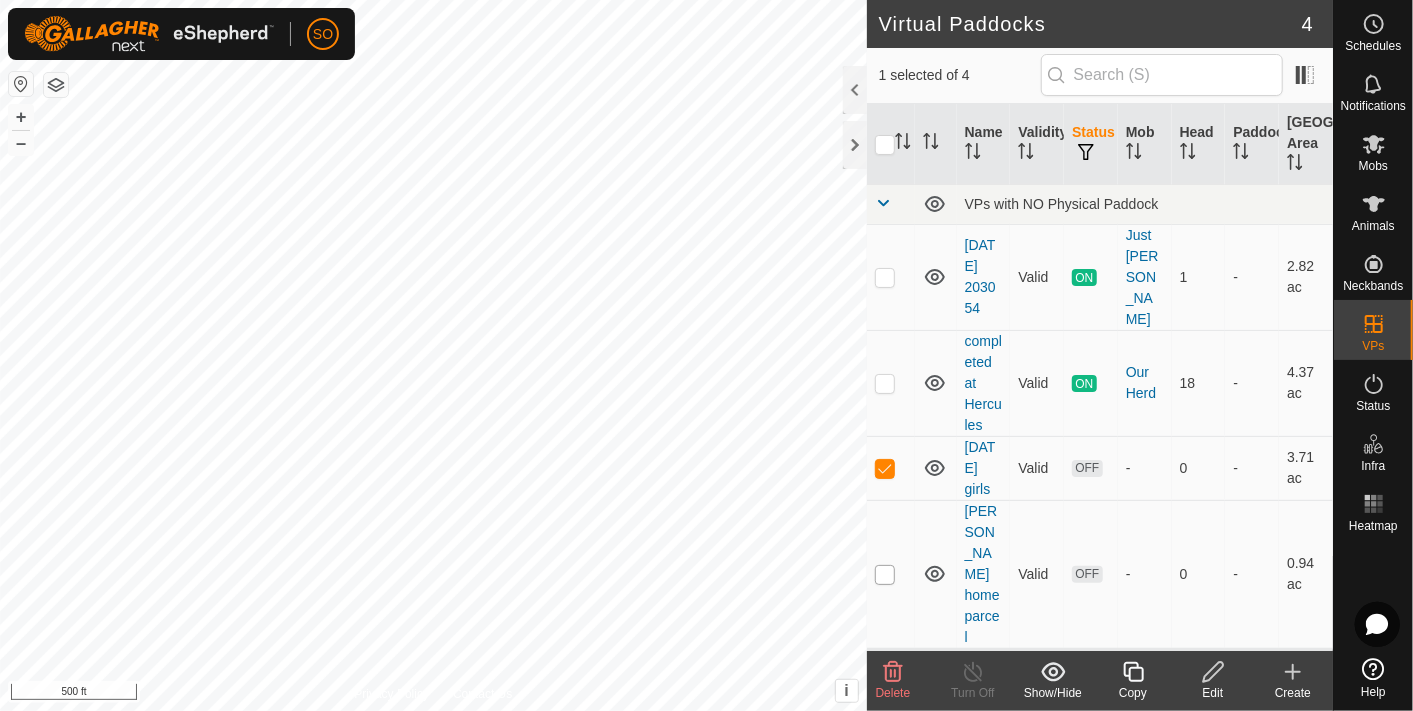 click at bounding box center (885, 575) 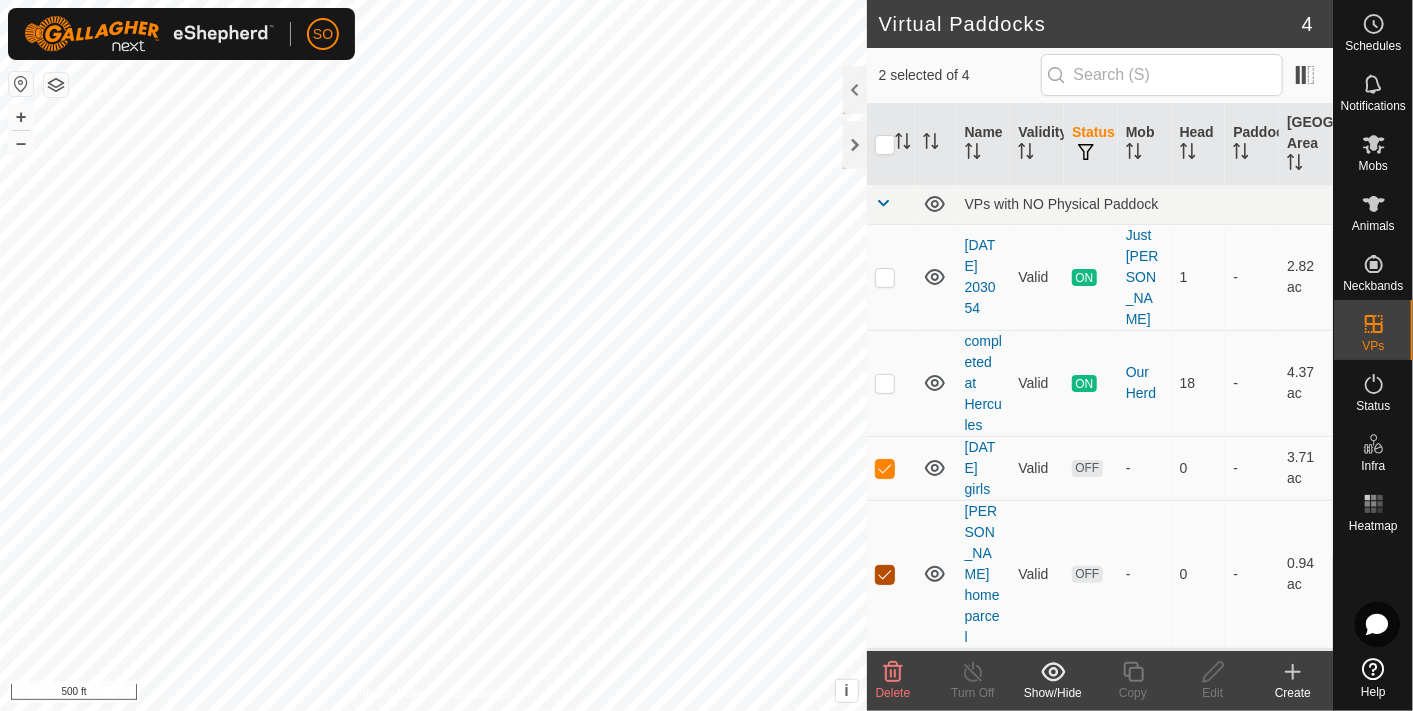 click at bounding box center (885, 575) 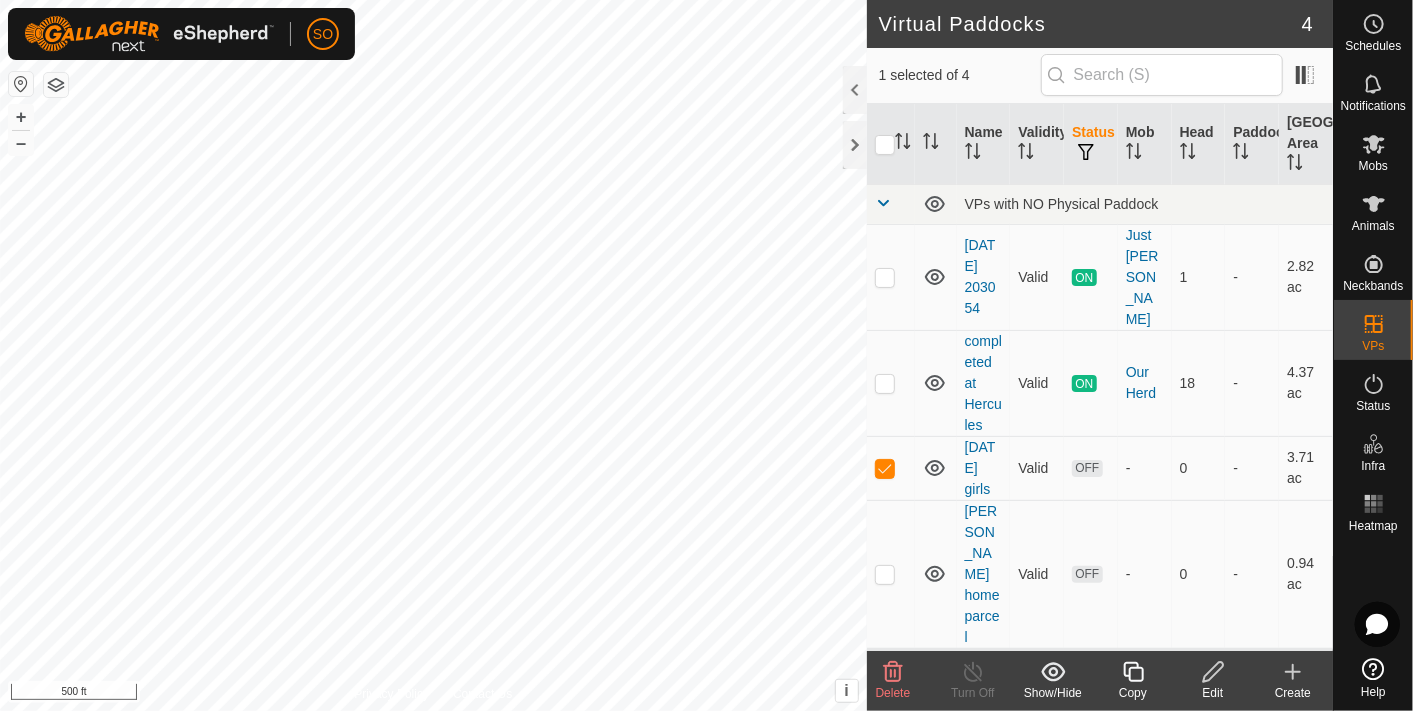 click 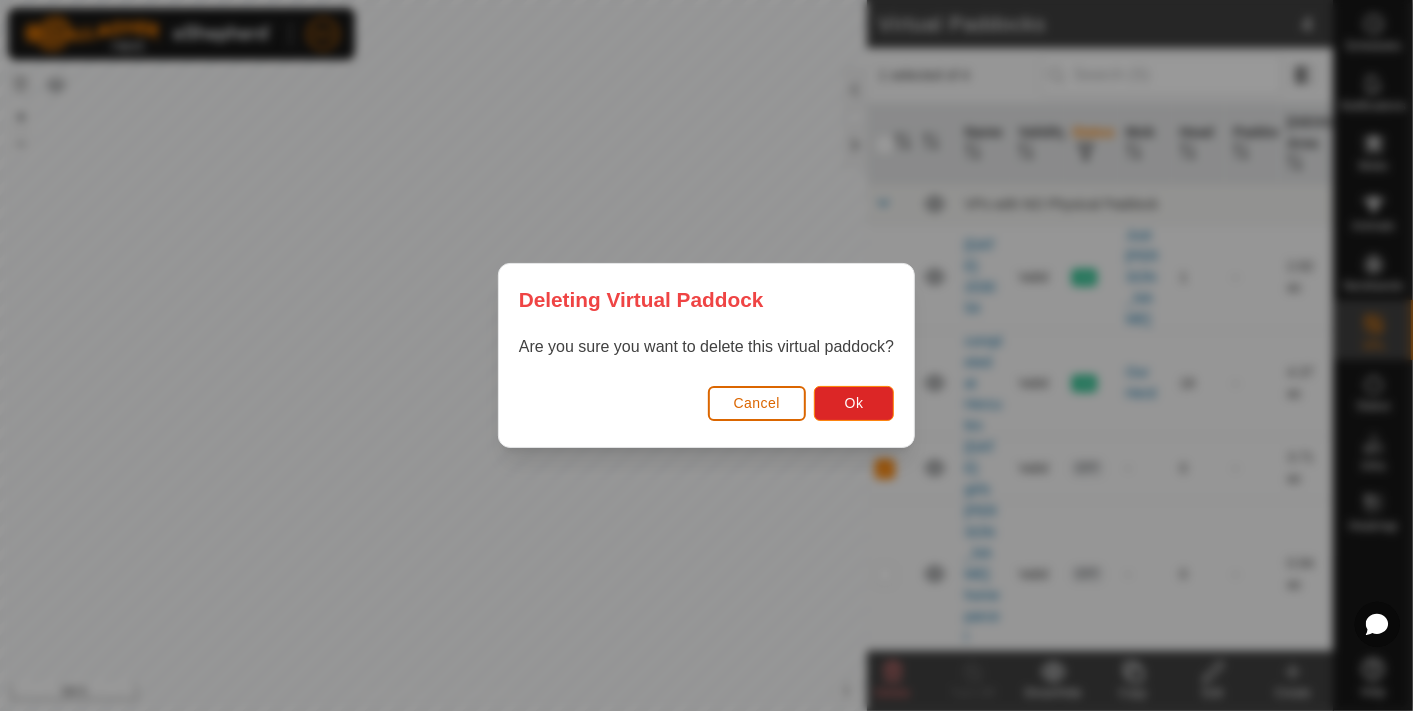 click on "Deleting Virtual Paddock Are you sure you want to delete this virtual paddock? Cancel Ok" at bounding box center (706, 355) 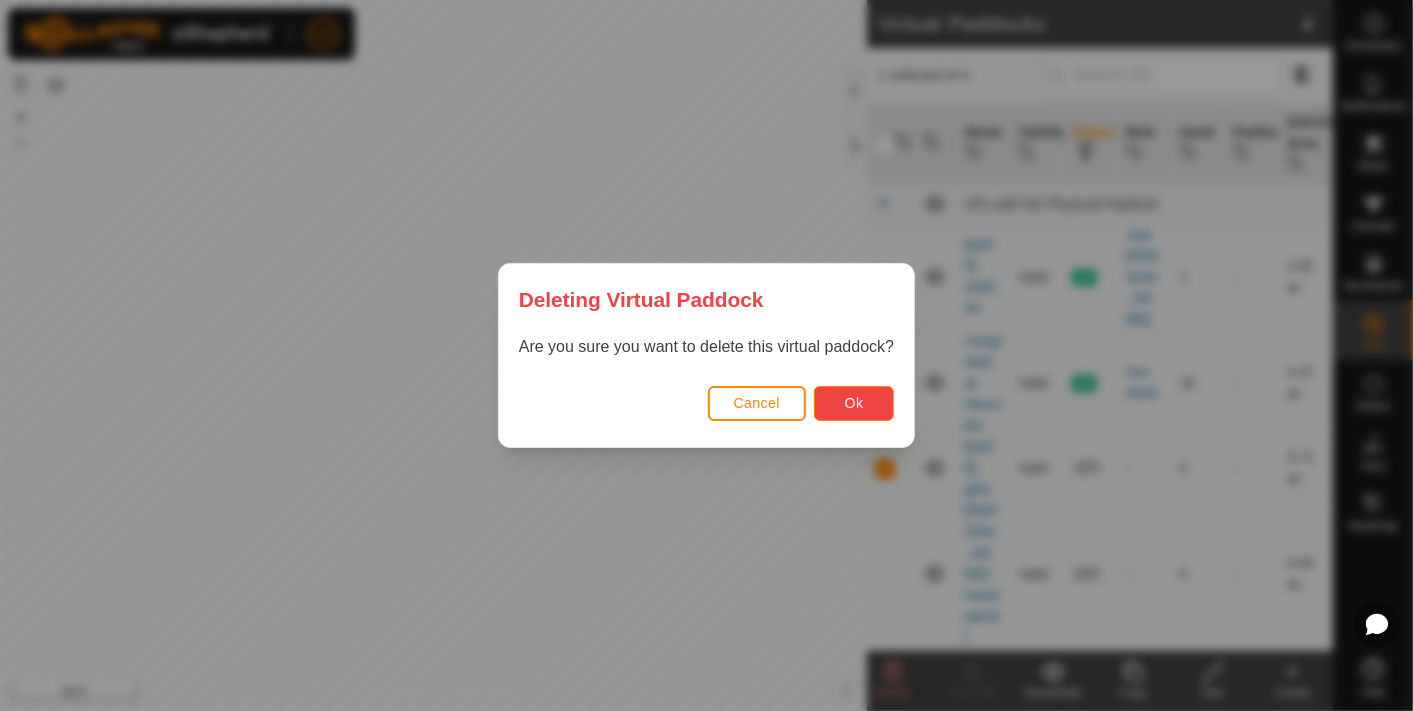 click on "Ok" at bounding box center [854, 403] 